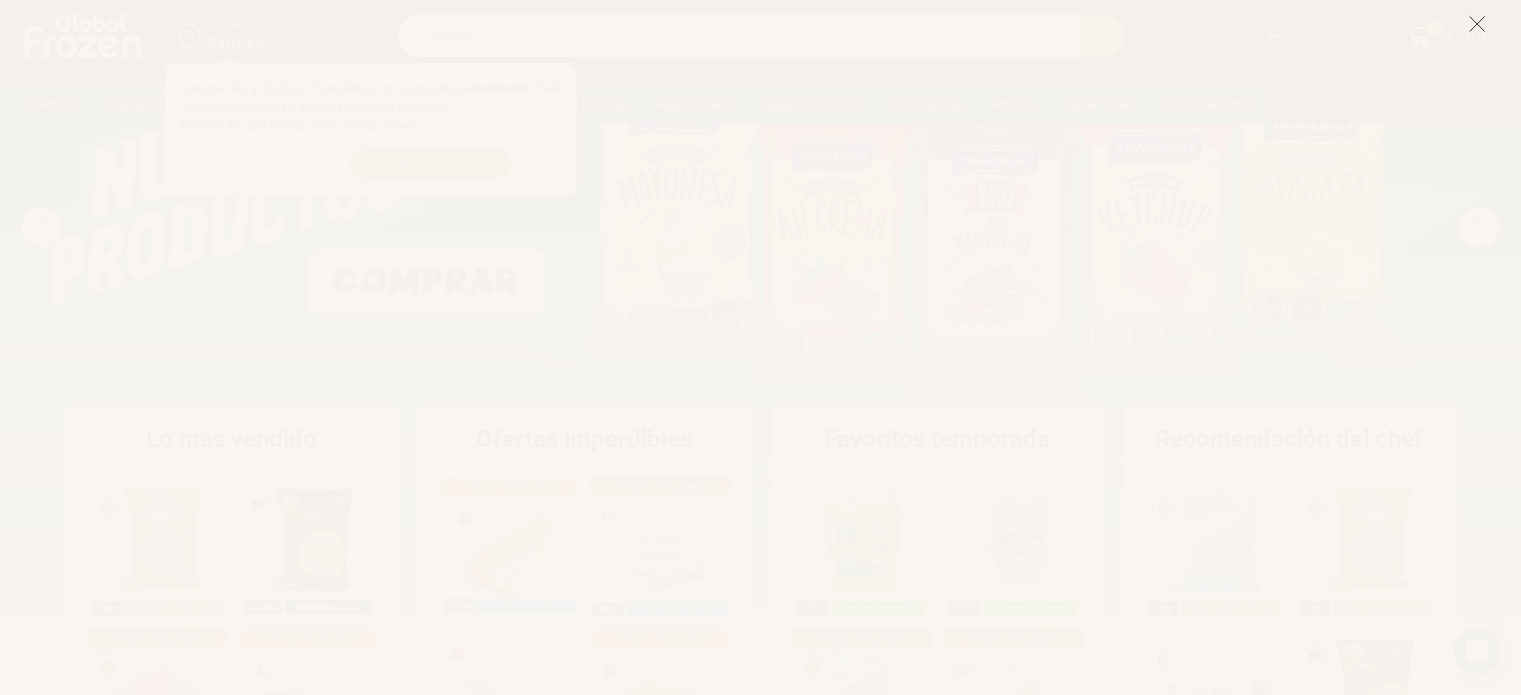 scroll, scrollTop: 280, scrollLeft: 0, axis: vertical 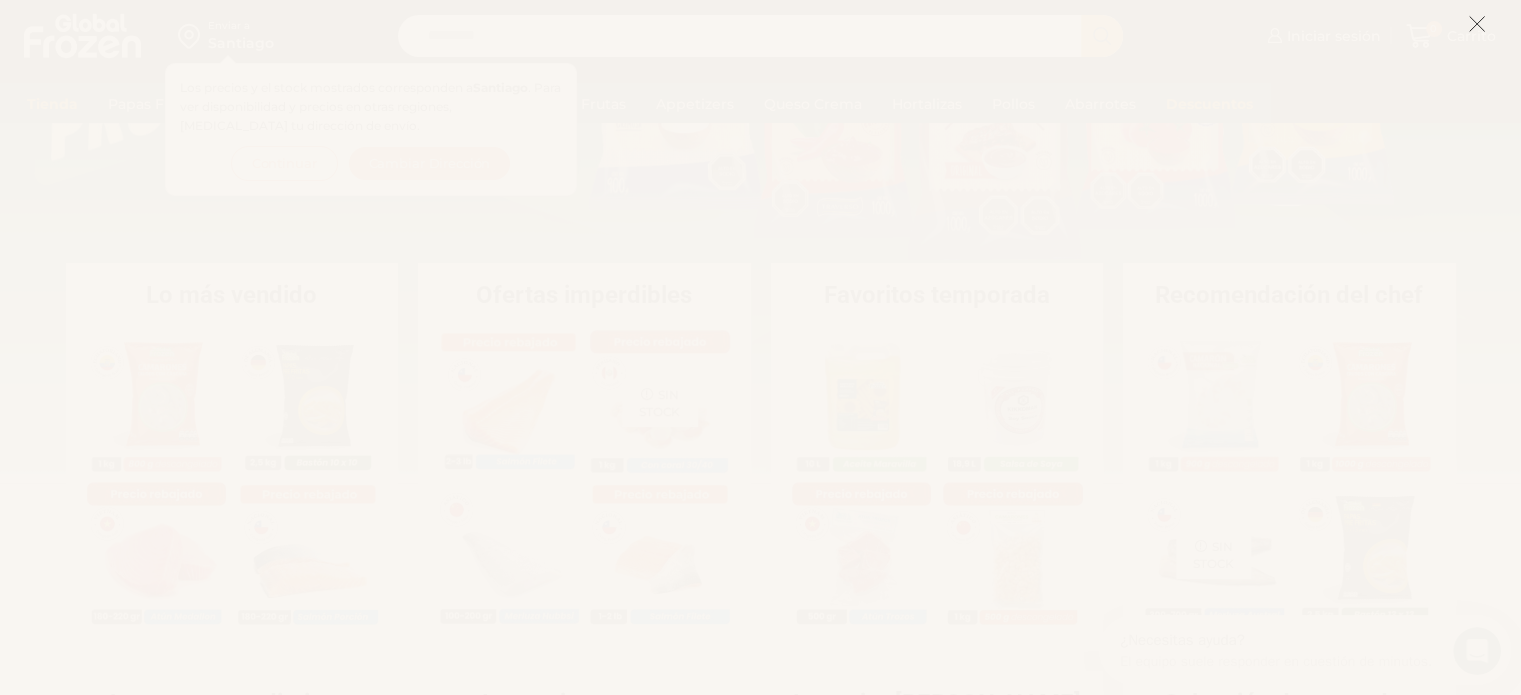 click 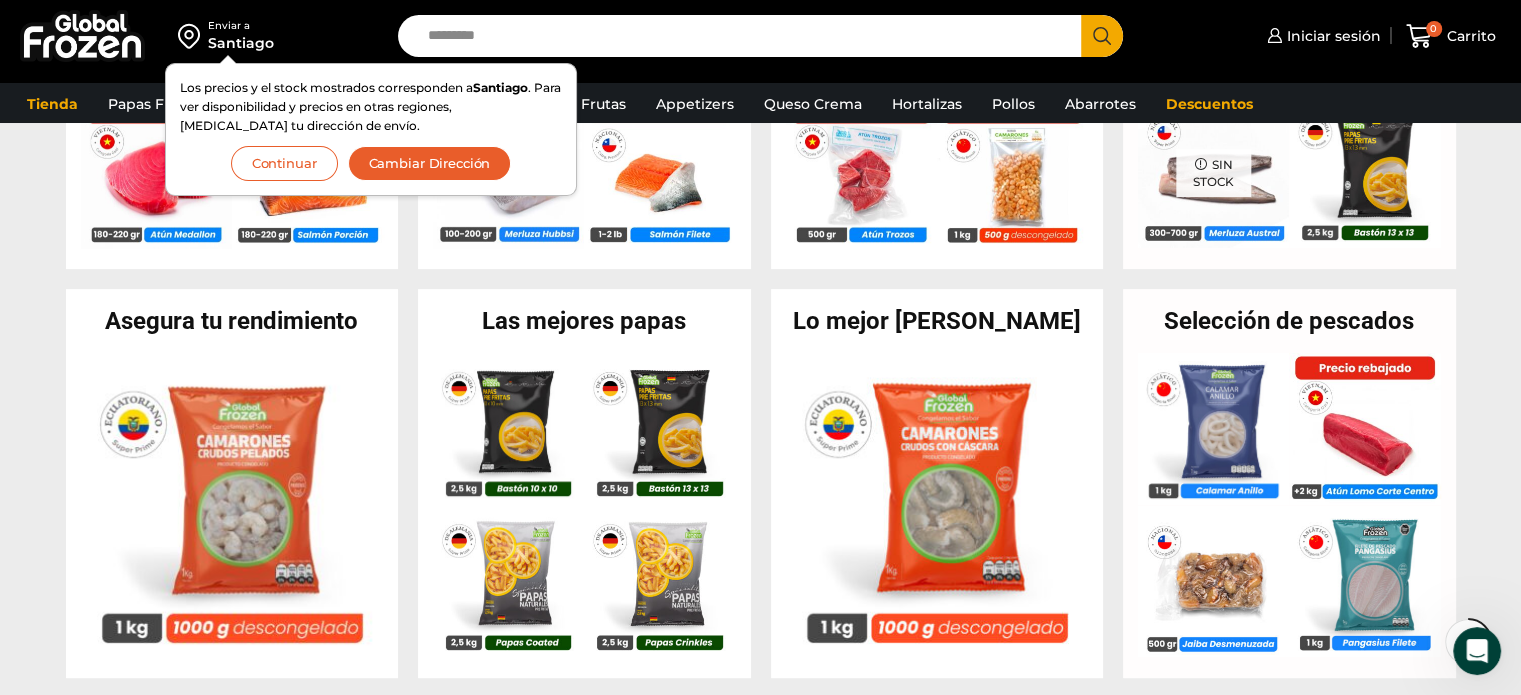 scroll, scrollTop: 669, scrollLeft: 0, axis: vertical 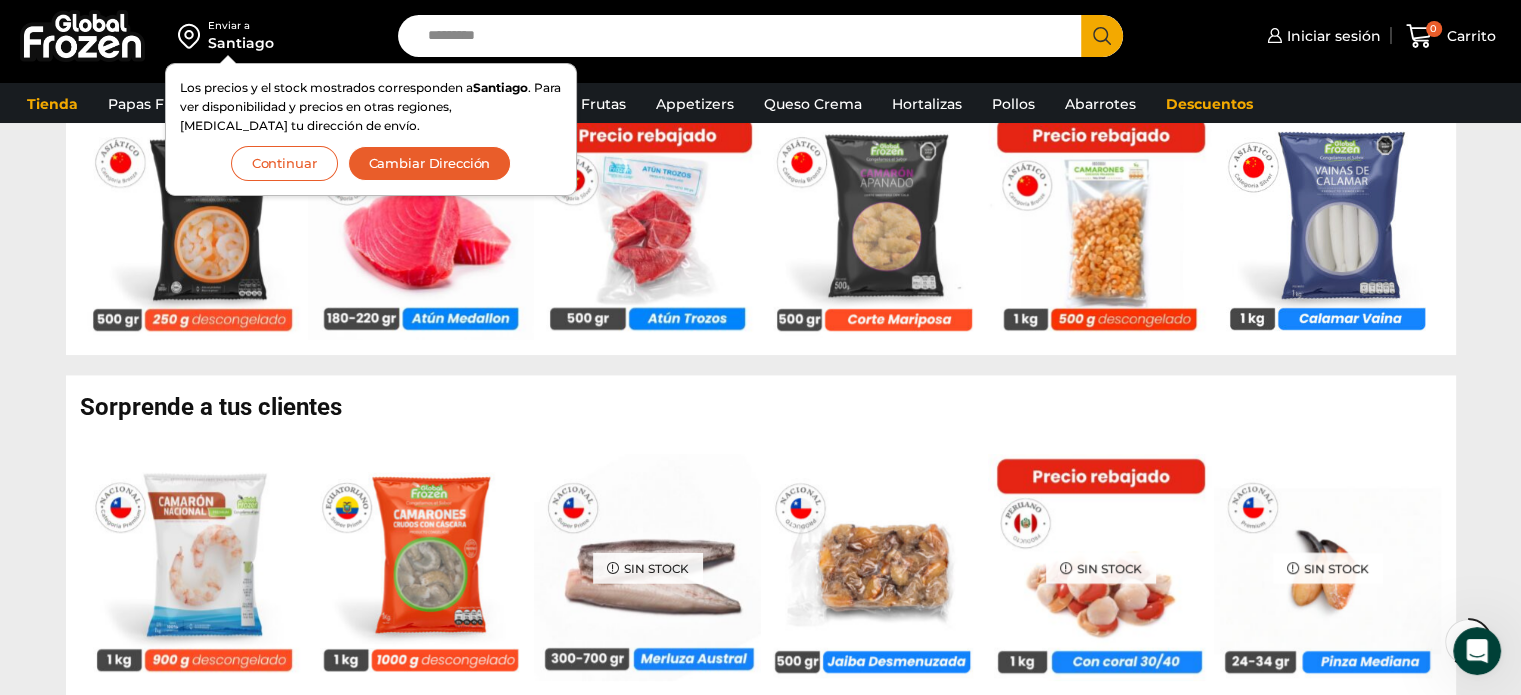click on "Continuar" at bounding box center [284, 163] 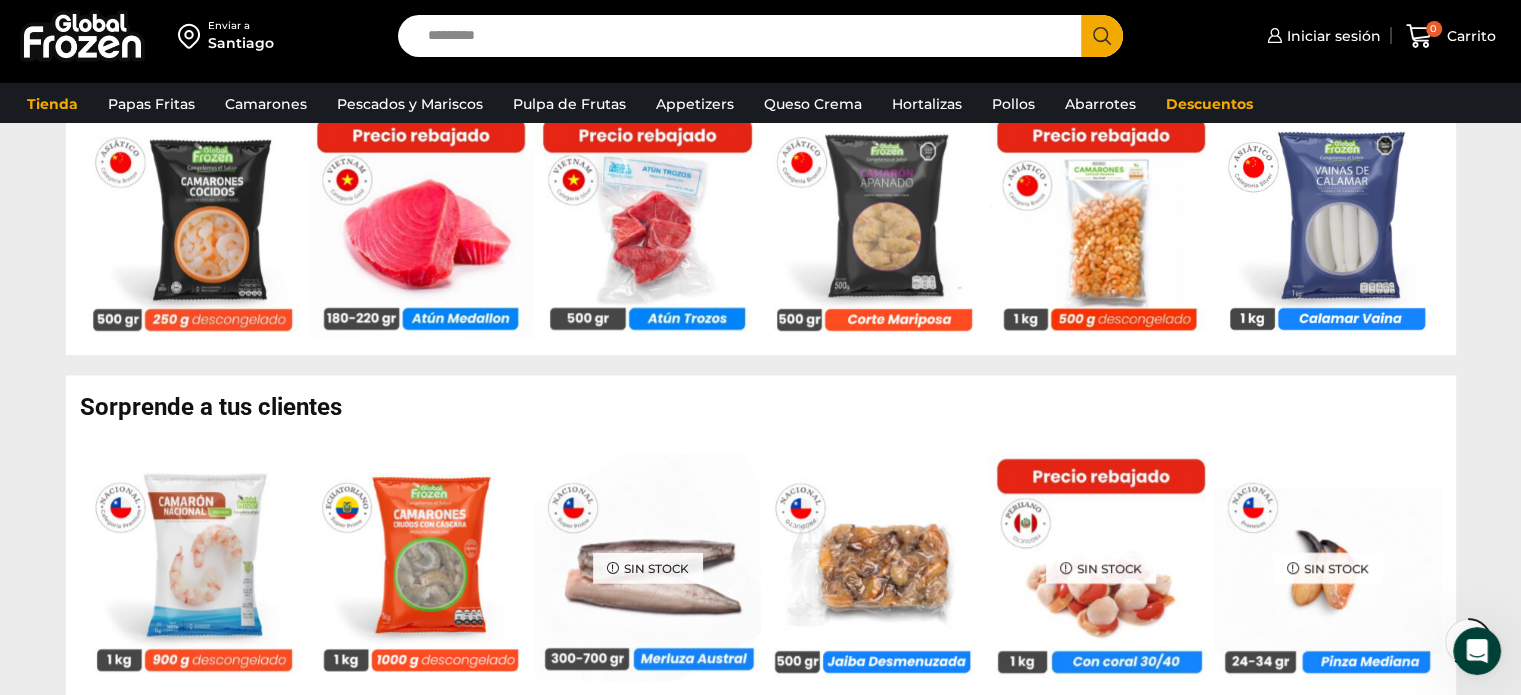 click on "Search input" at bounding box center (745, 36) 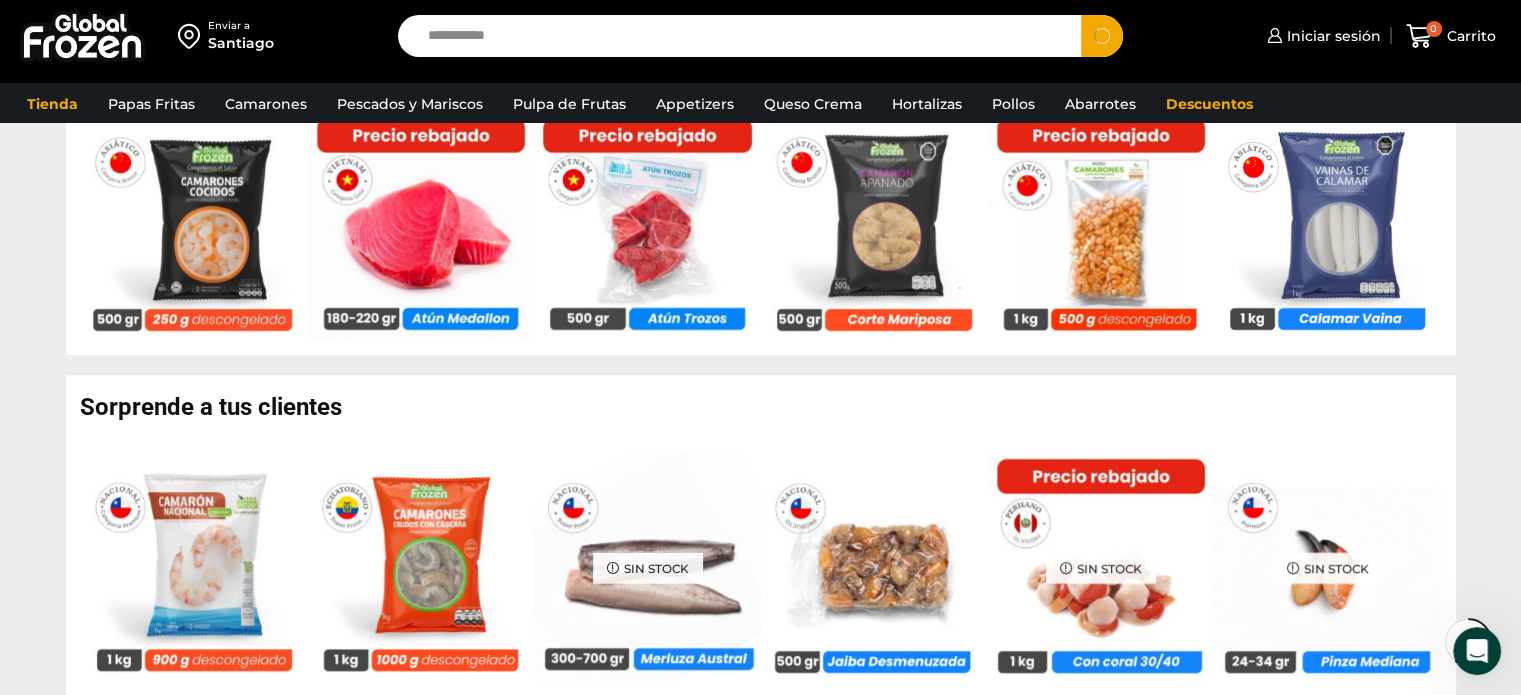 type on "**********" 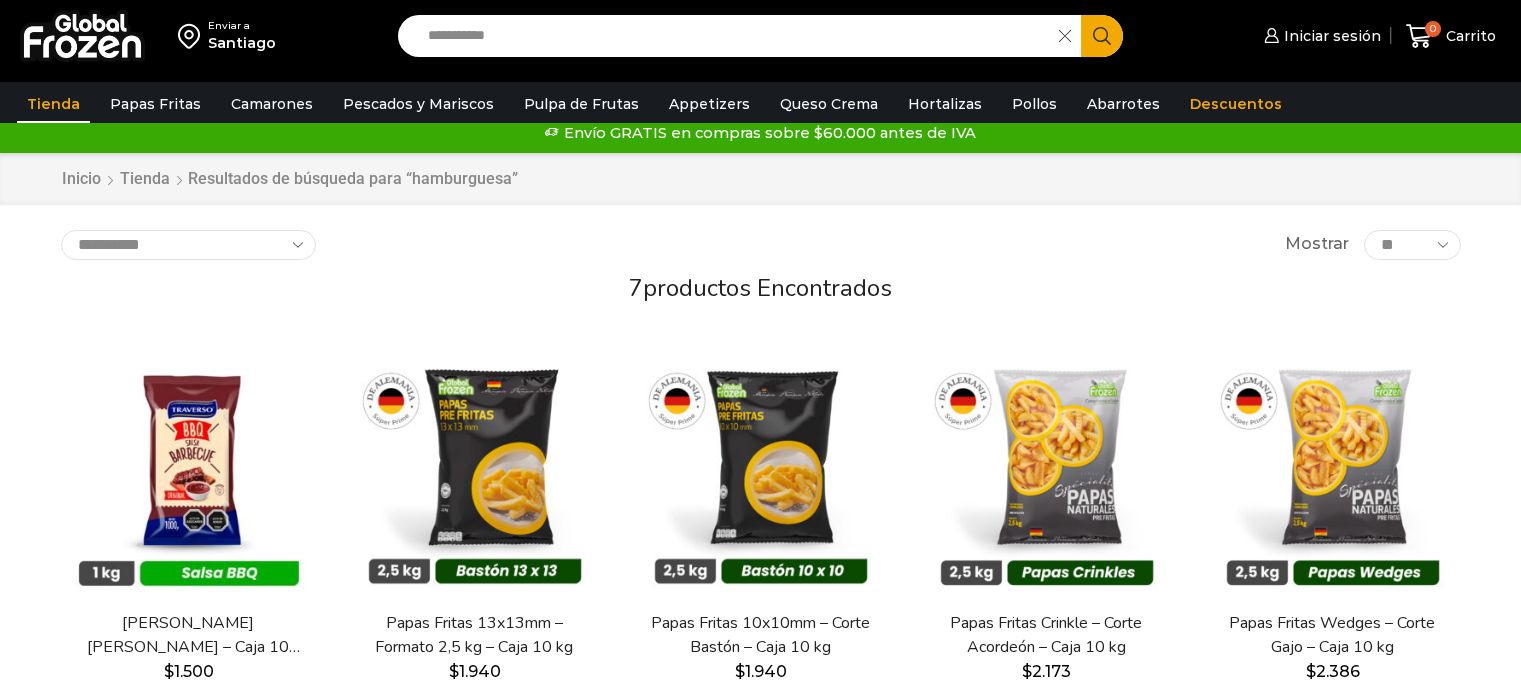 scroll, scrollTop: 0, scrollLeft: 0, axis: both 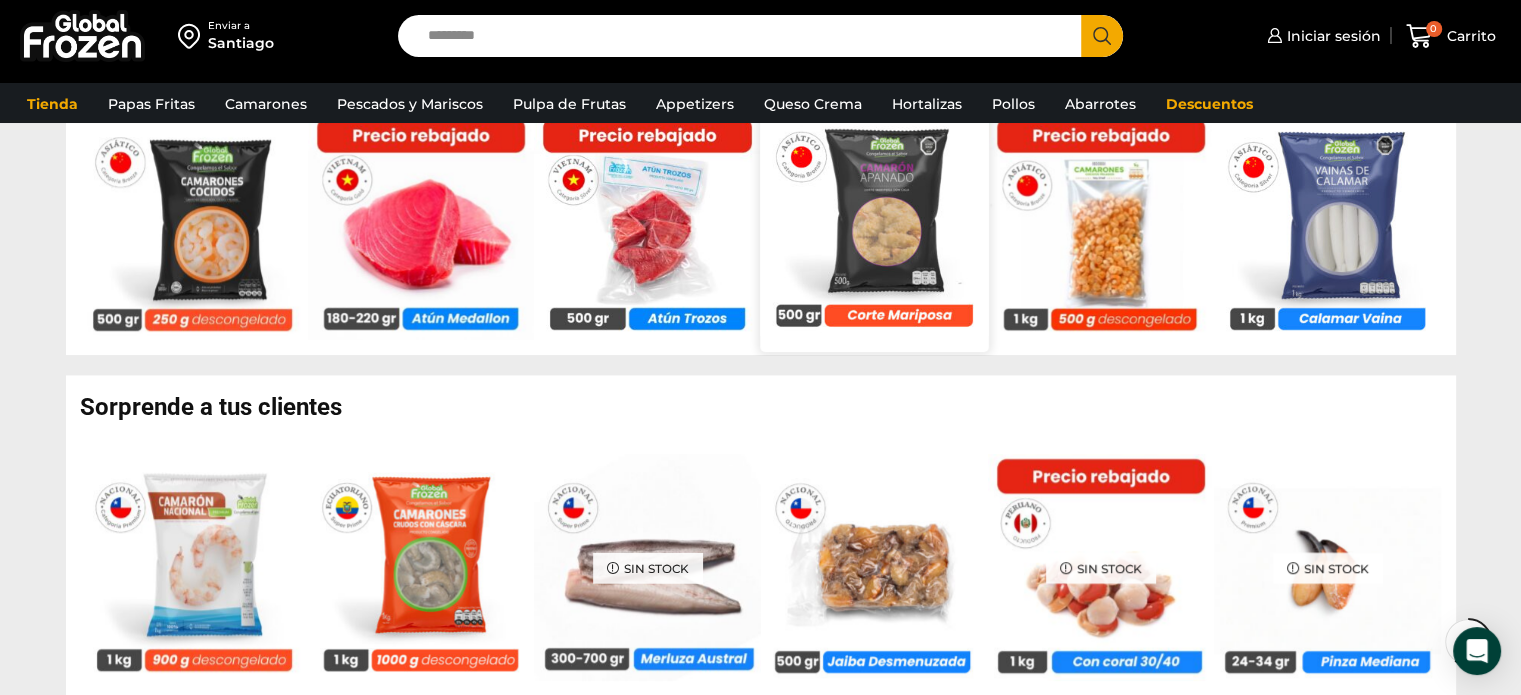 click at bounding box center (874, 221) 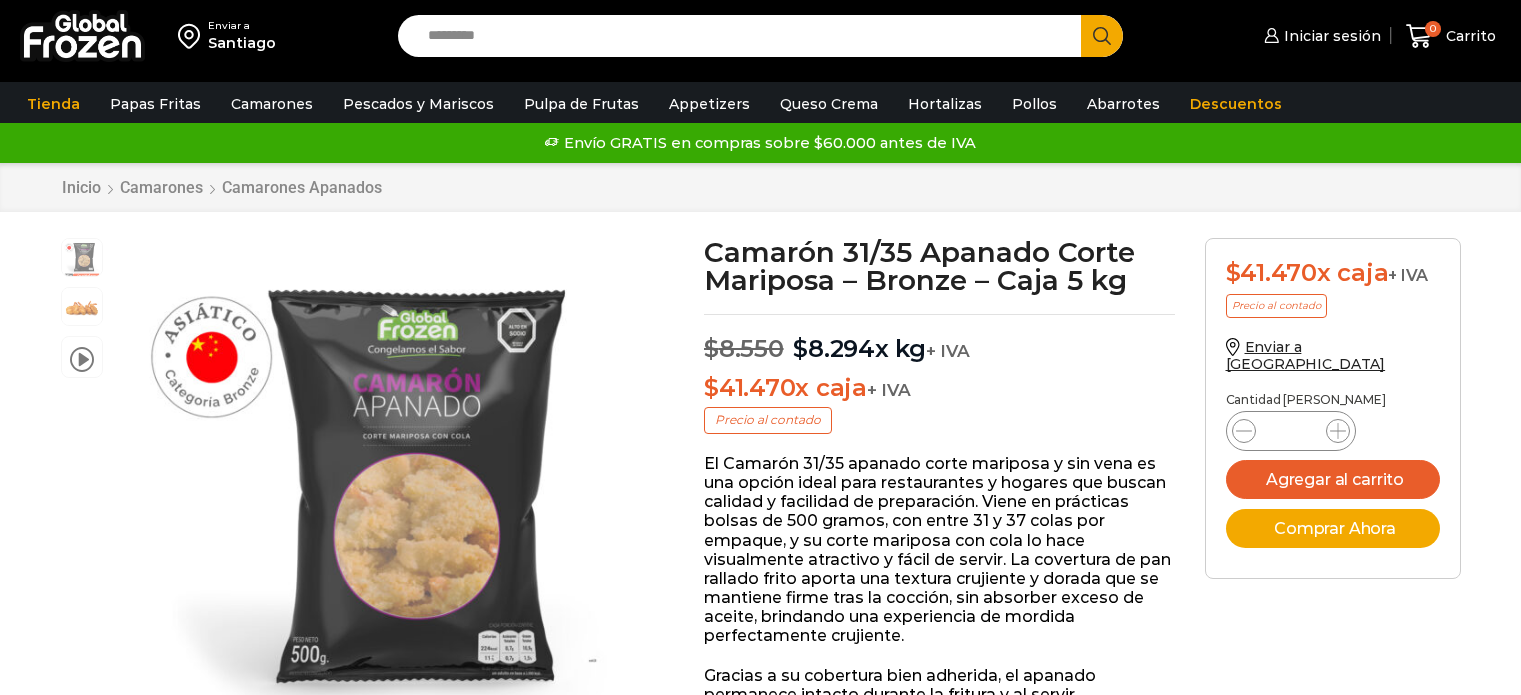 scroll, scrollTop: 0, scrollLeft: 0, axis: both 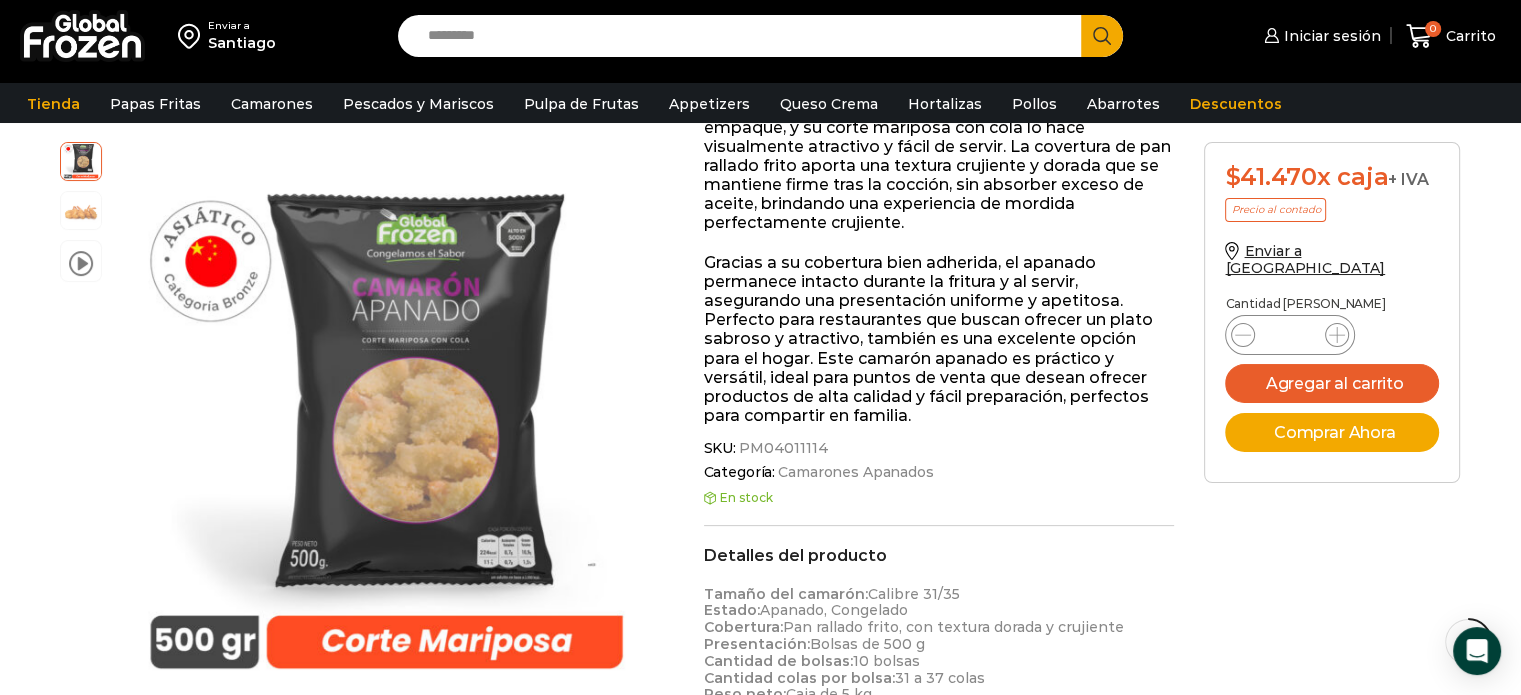 drag, startPoint x: 1535, startPoint y: 91, endPoint x: 1512, endPoint y: 184, distance: 95.80188 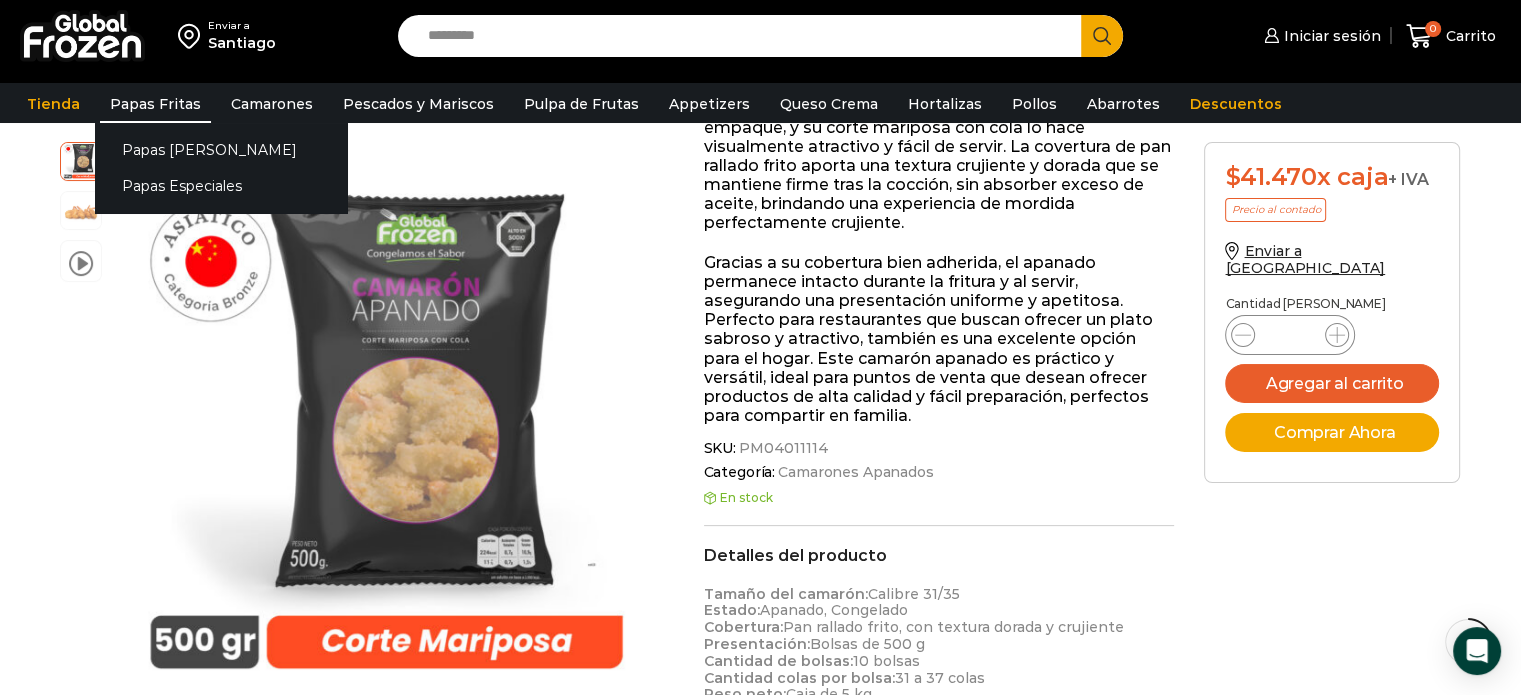 click on "Papas Fritas" at bounding box center [155, 104] 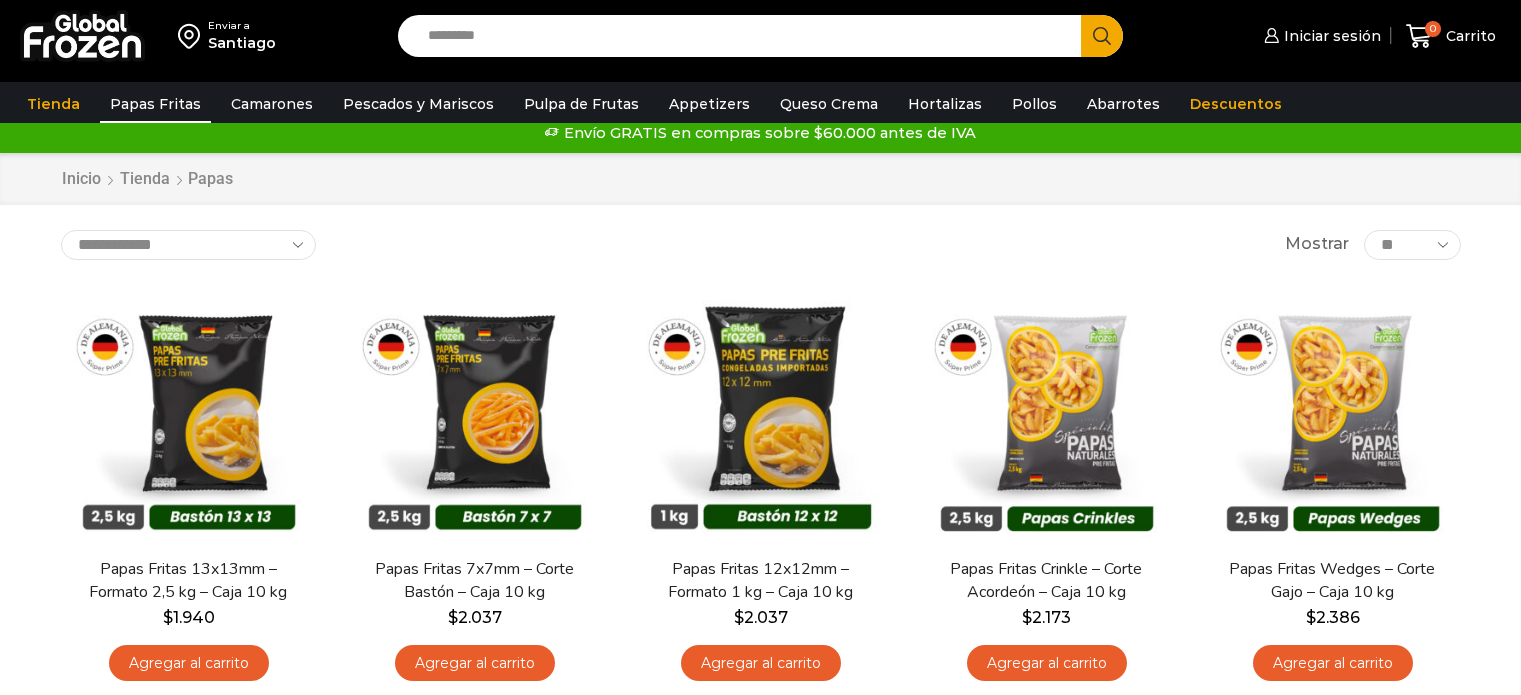 scroll, scrollTop: 0, scrollLeft: 0, axis: both 